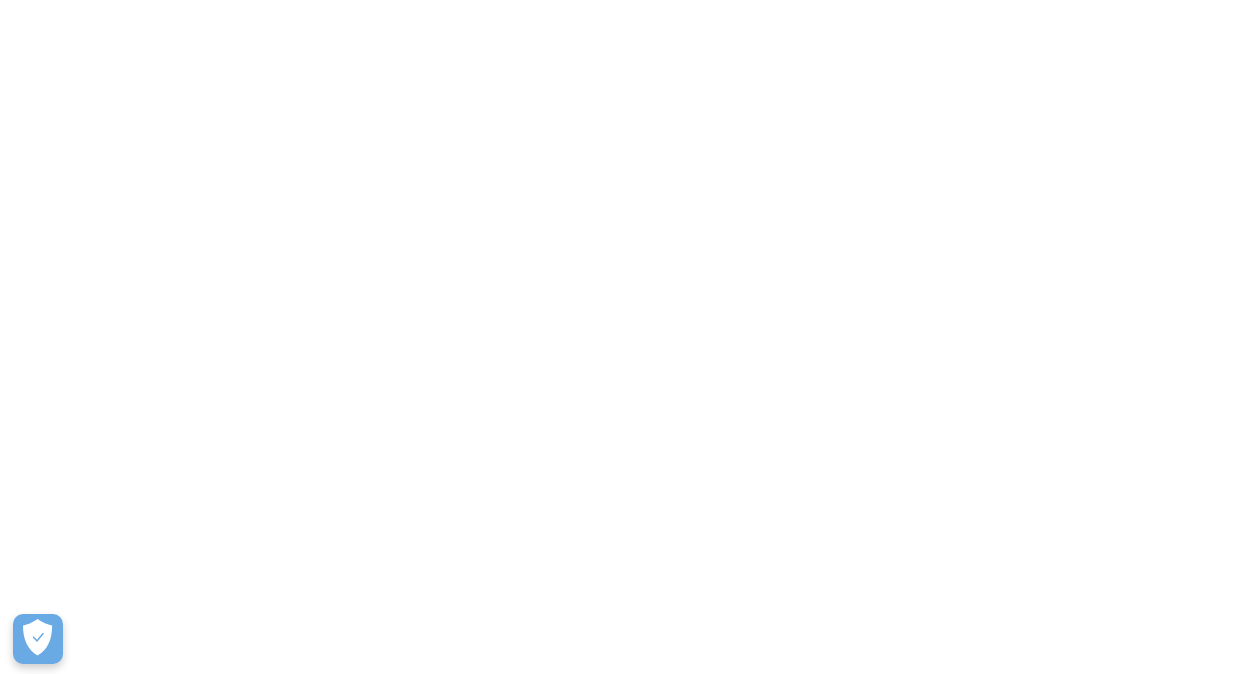scroll, scrollTop: 0, scrollLeft: 0, axis: both 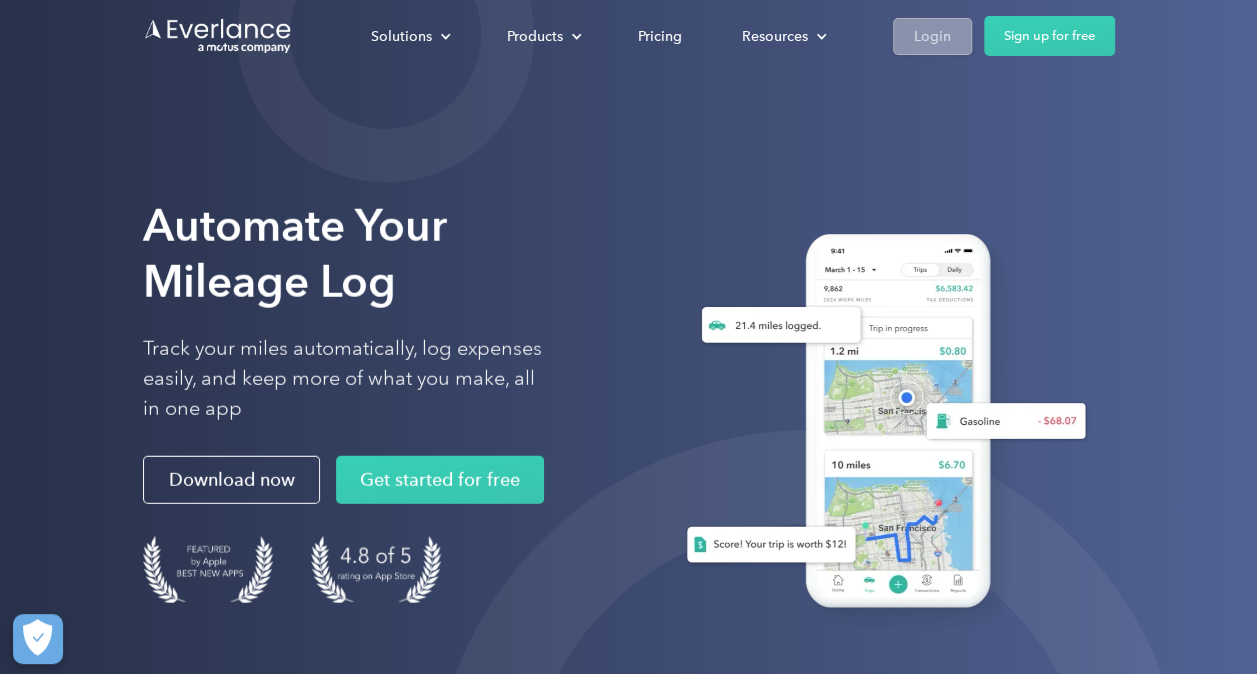 click on "Login" at bounding box center [932, 36] 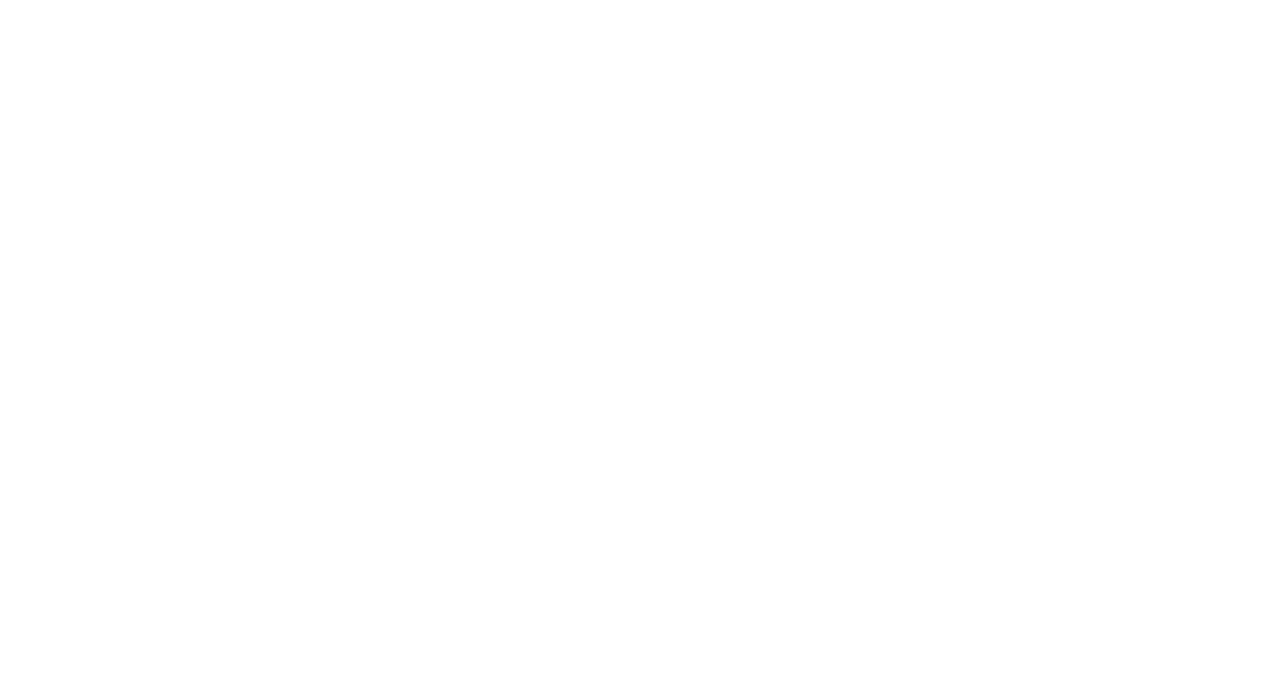 scroll, scrollTop: 0, scrollLeft: 0, axis: both 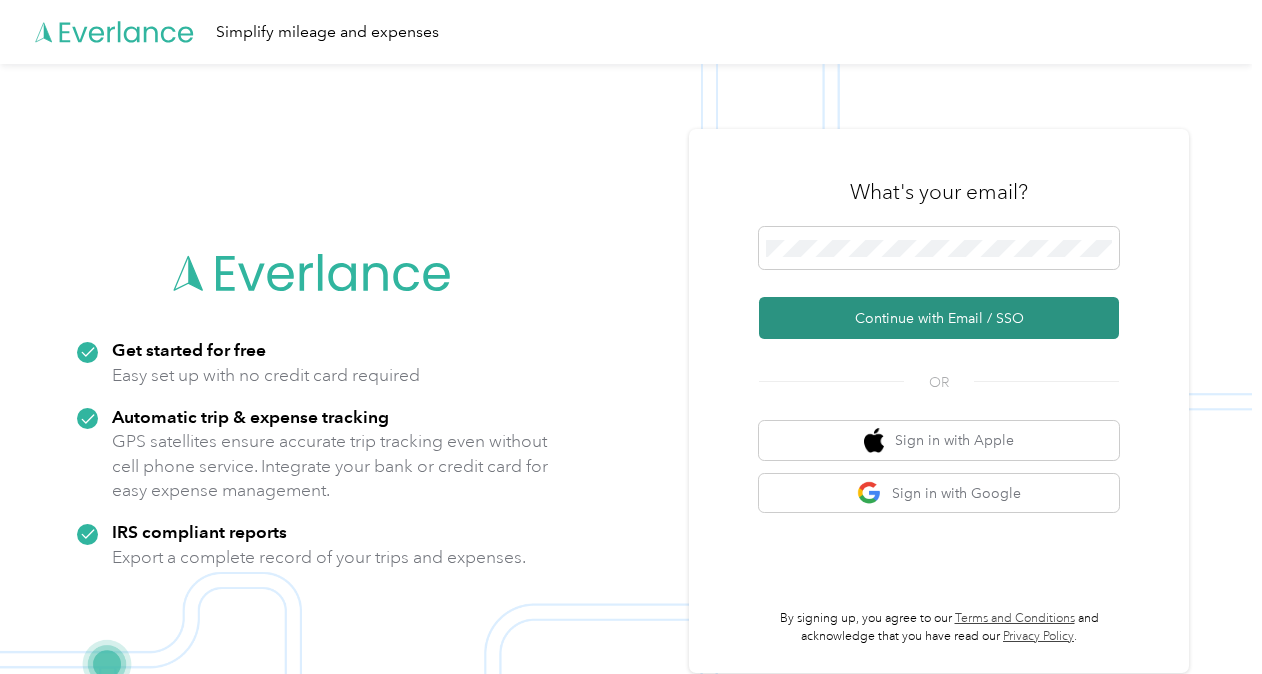 click on "Continue with Email / SSO" at bounding box center (939, 318) 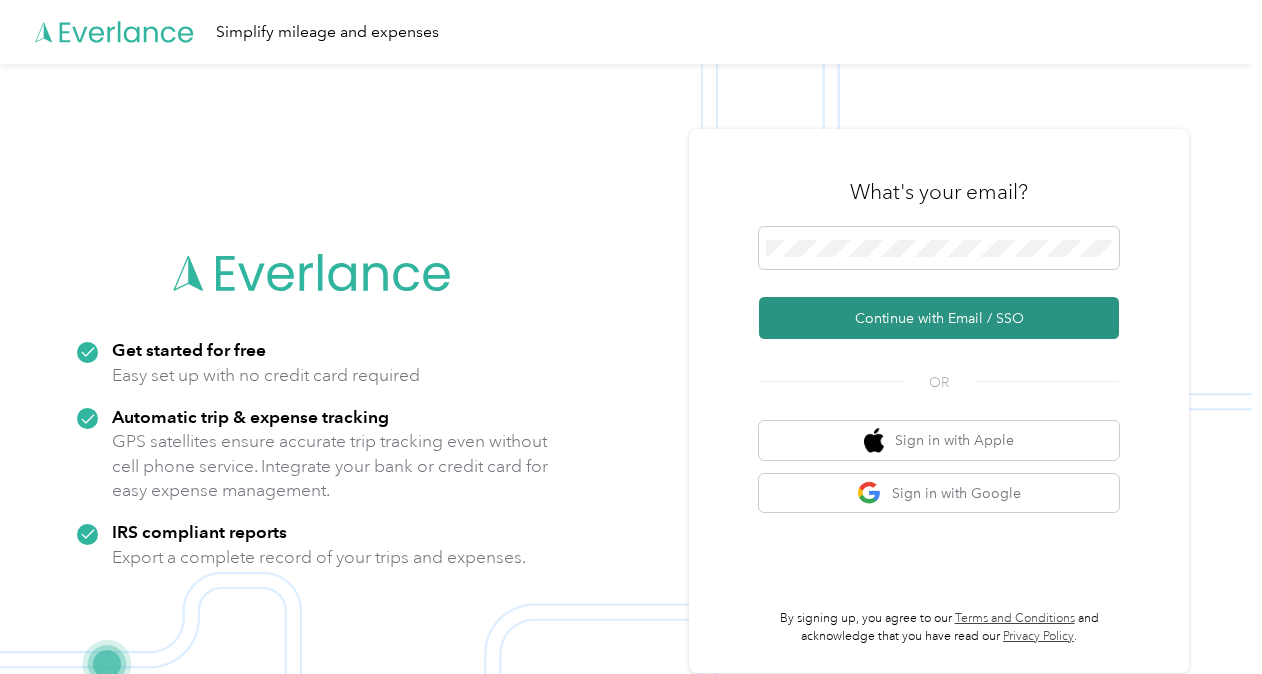 click on "Continue with Email / SSO" at bounding box center (939, 318) 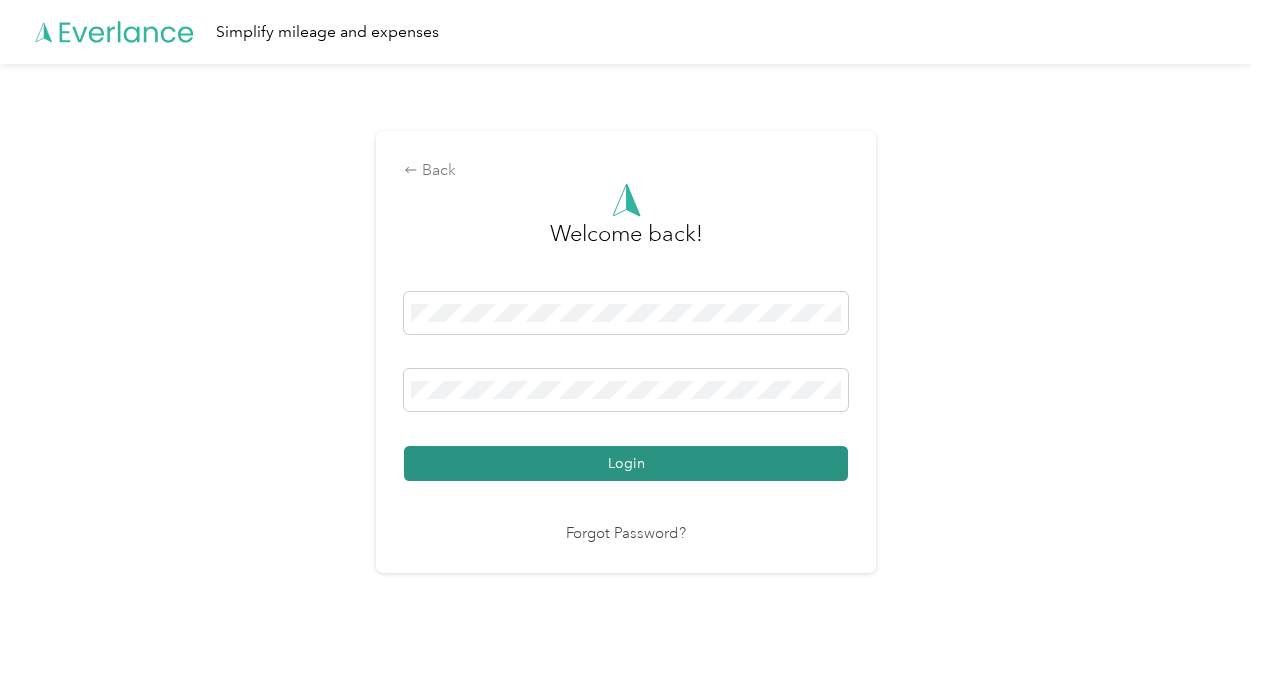 click on "Login" at bounding box center (626, 463) 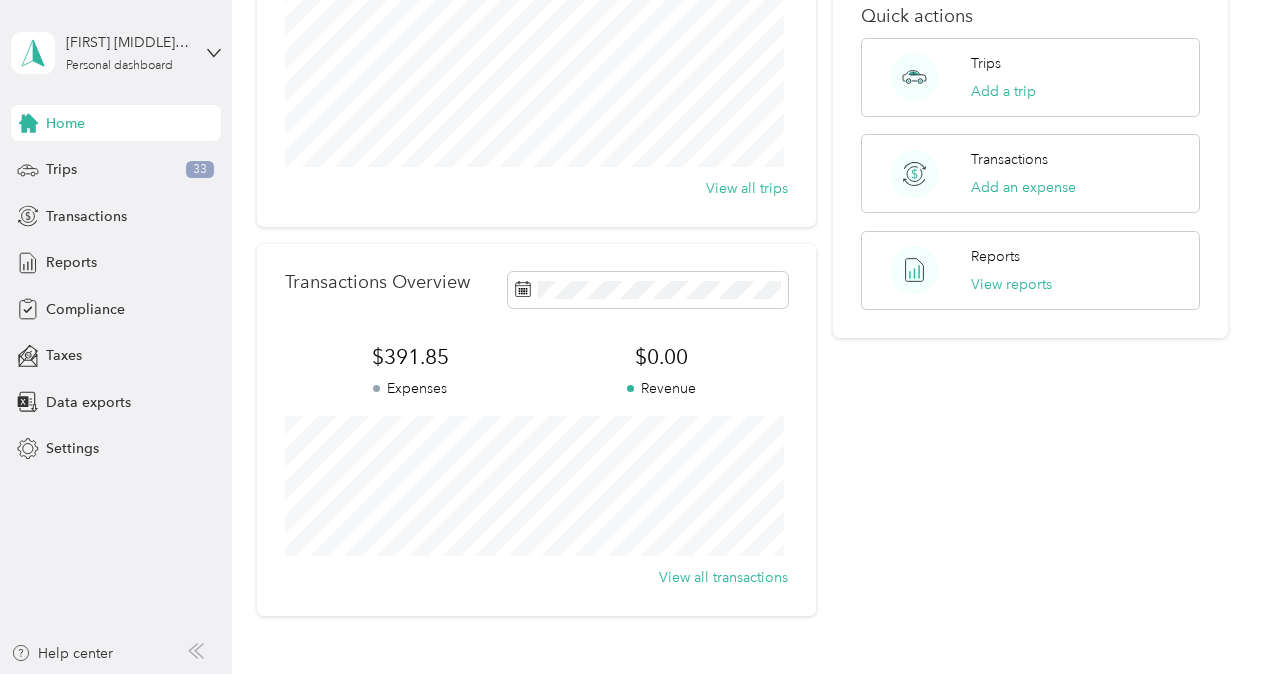 scroll, scrollTop: 400, scrollLeft: 0, axis: vertical 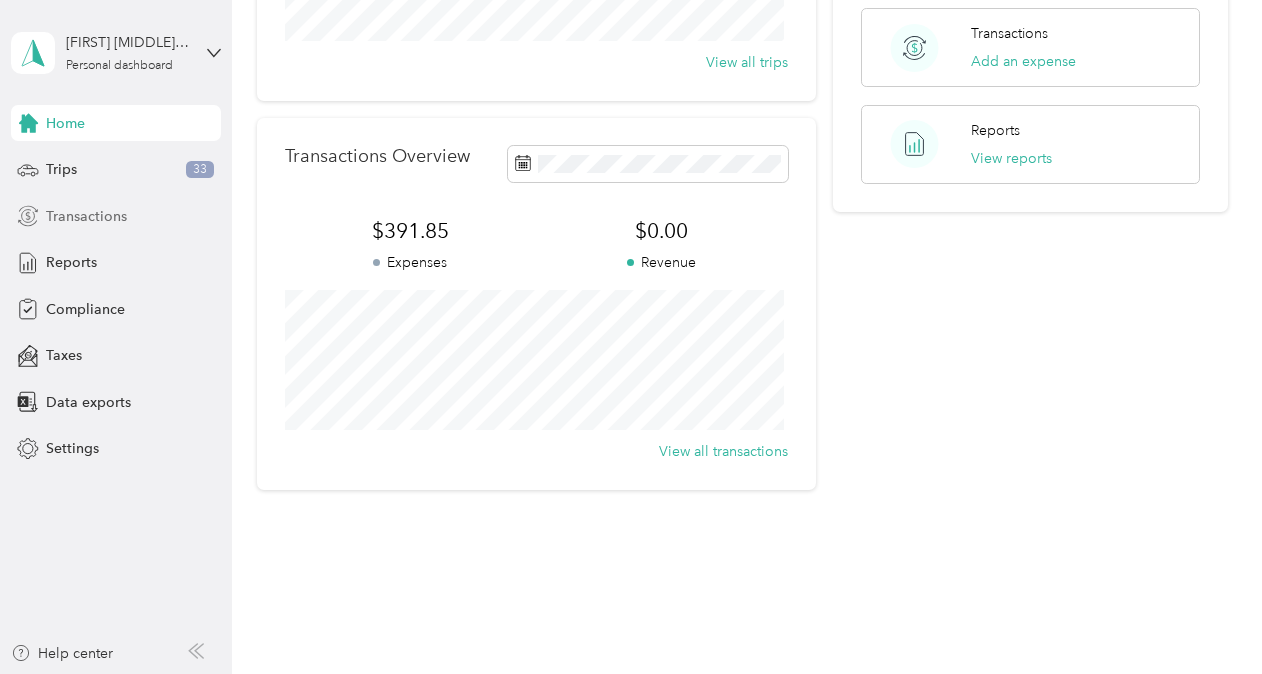 click on "Transactions" at bounding box center [86, 216] 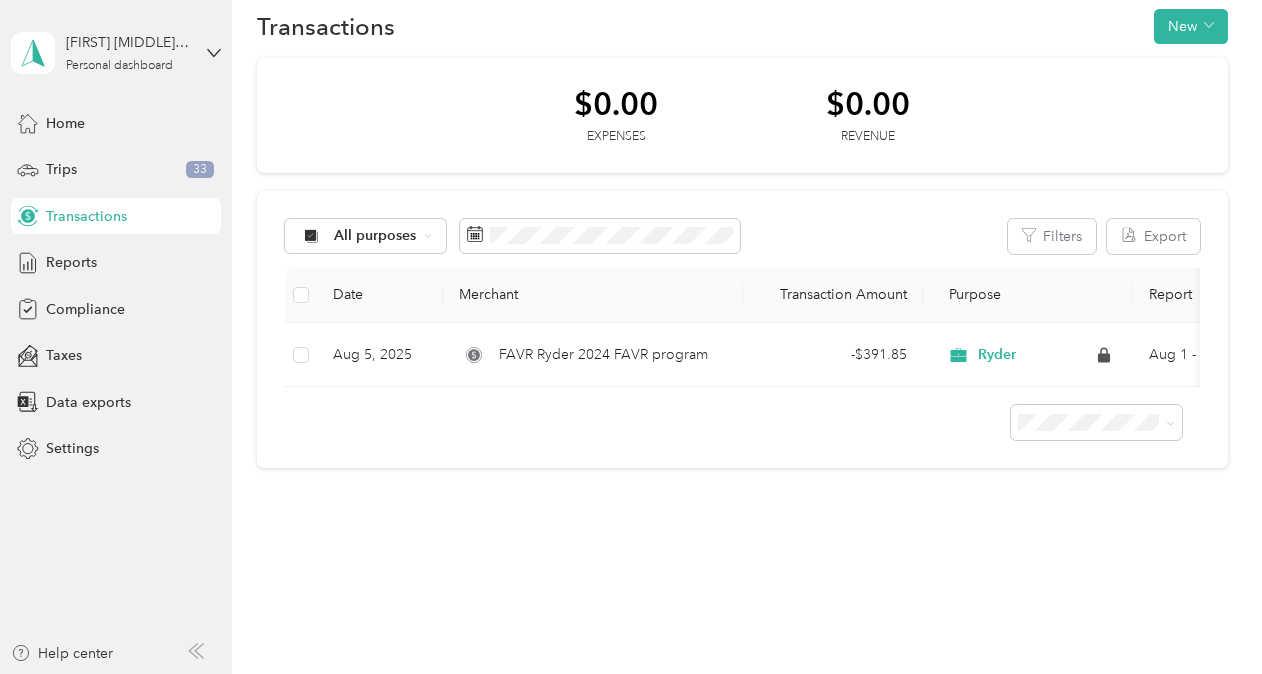 scroll, scrollTop: 45, scrollLeft: 0, axis: vertical 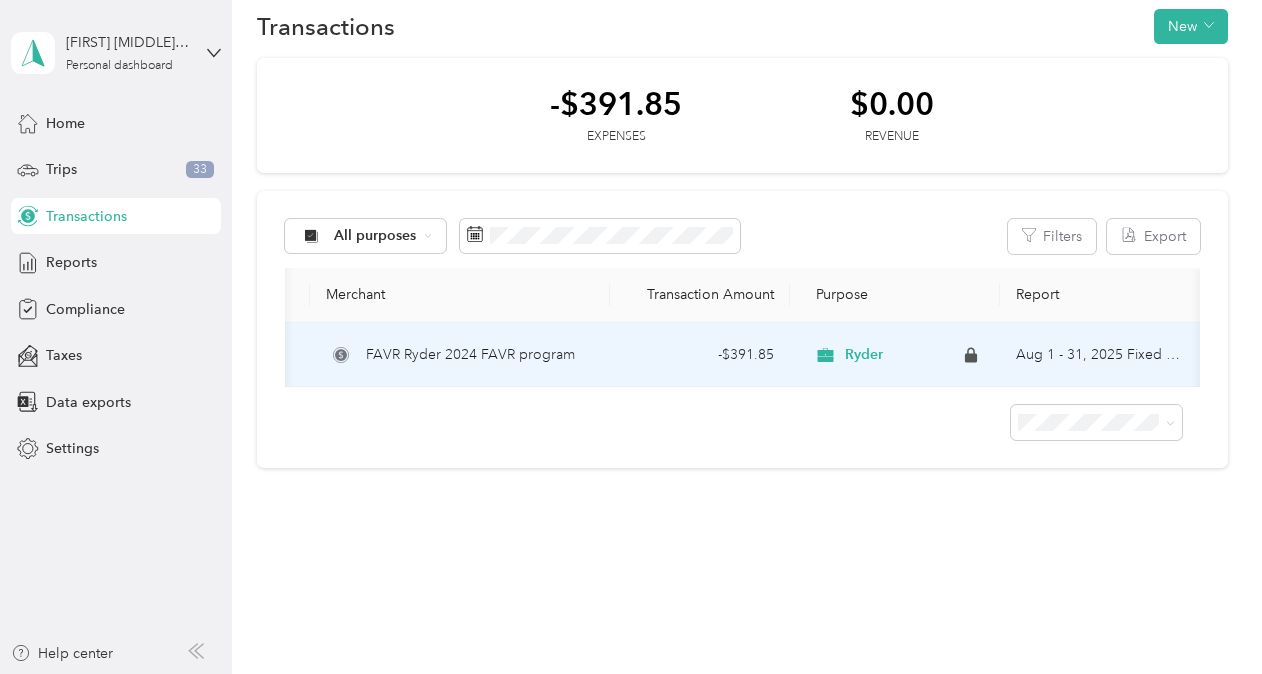 click on "Aug 1 - 31, 2025 Fixed Payment" at bounding box center [1100, 355] 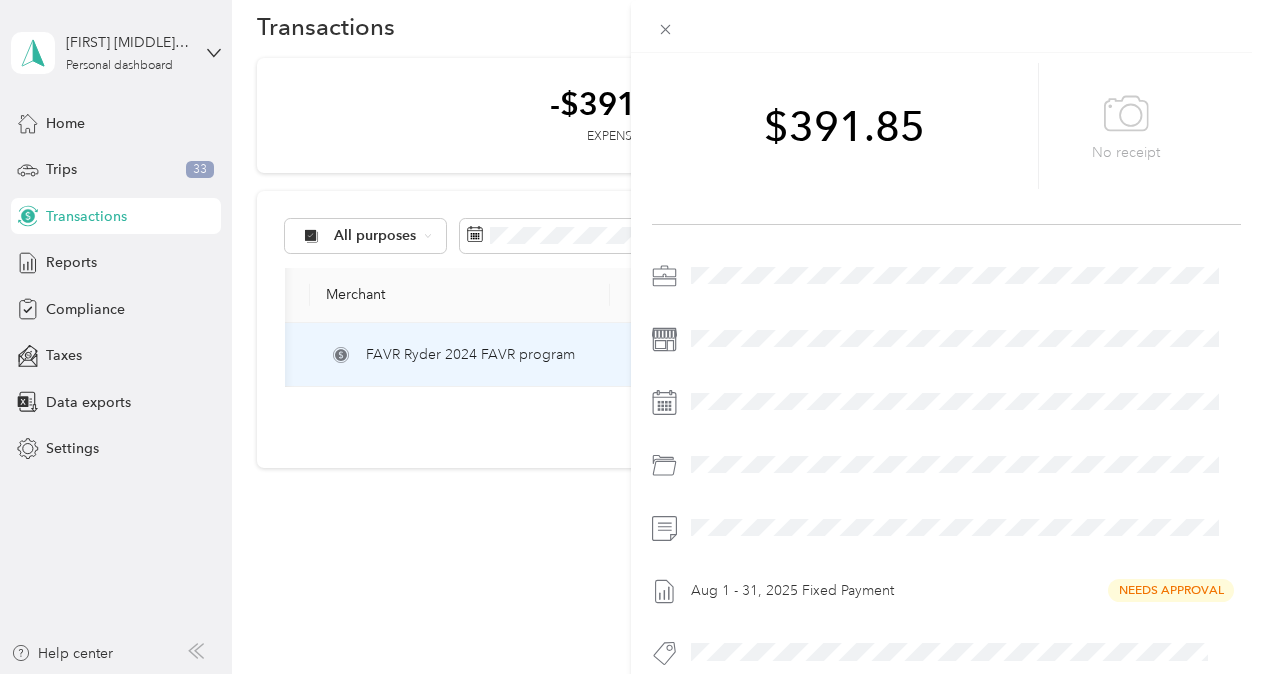 scroll, scrollTop: 186, scrollLeft: 0, axis: vertical 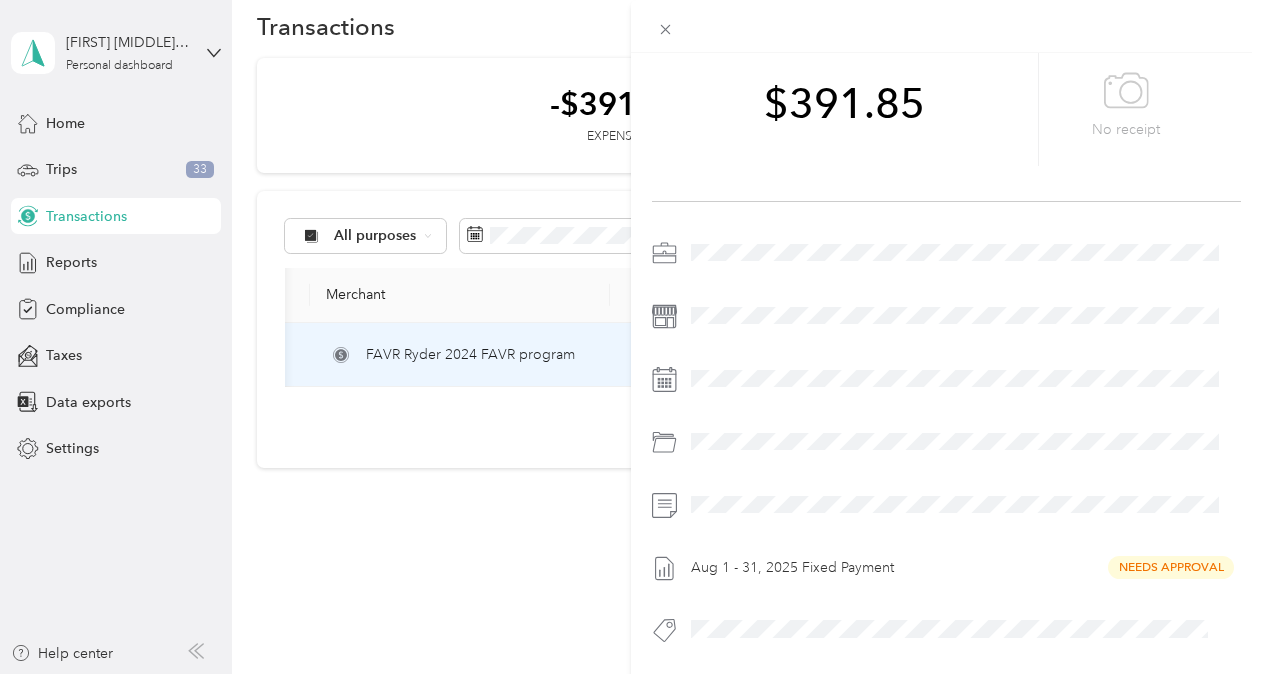 click on "This  expense  cannot be edited because it is either under review, approved, or paid. Contact your Team Manager to edit it.  Expense Details Save $391.85 No receipt Aug 1 - 31, 2025 Fixed Payment Needs Approval" at bounding box center (631, 337) 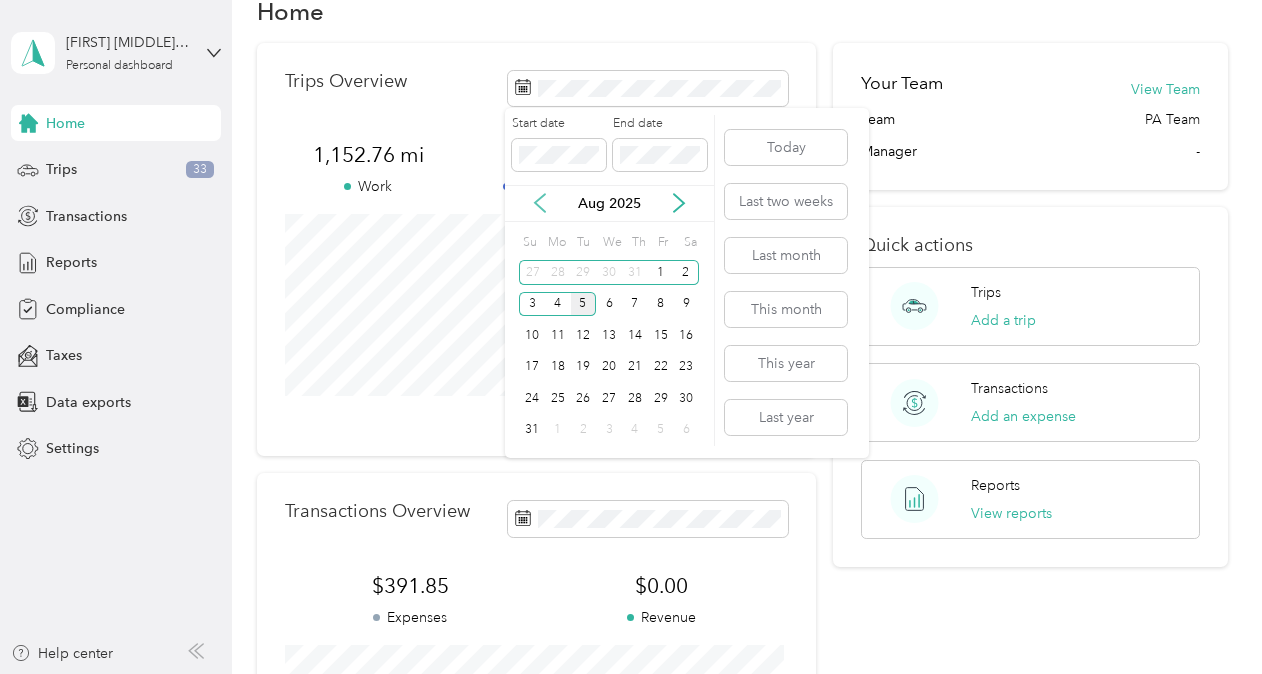 click 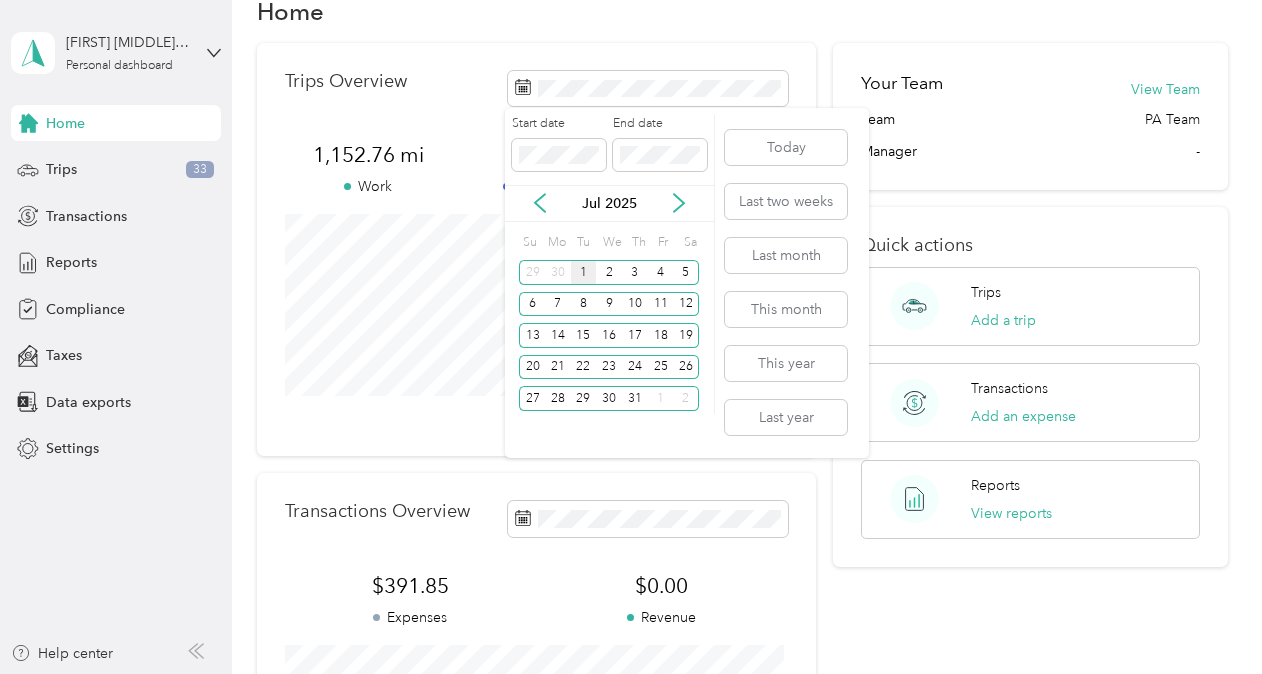 click on "1" at bounding box center (584, 272) 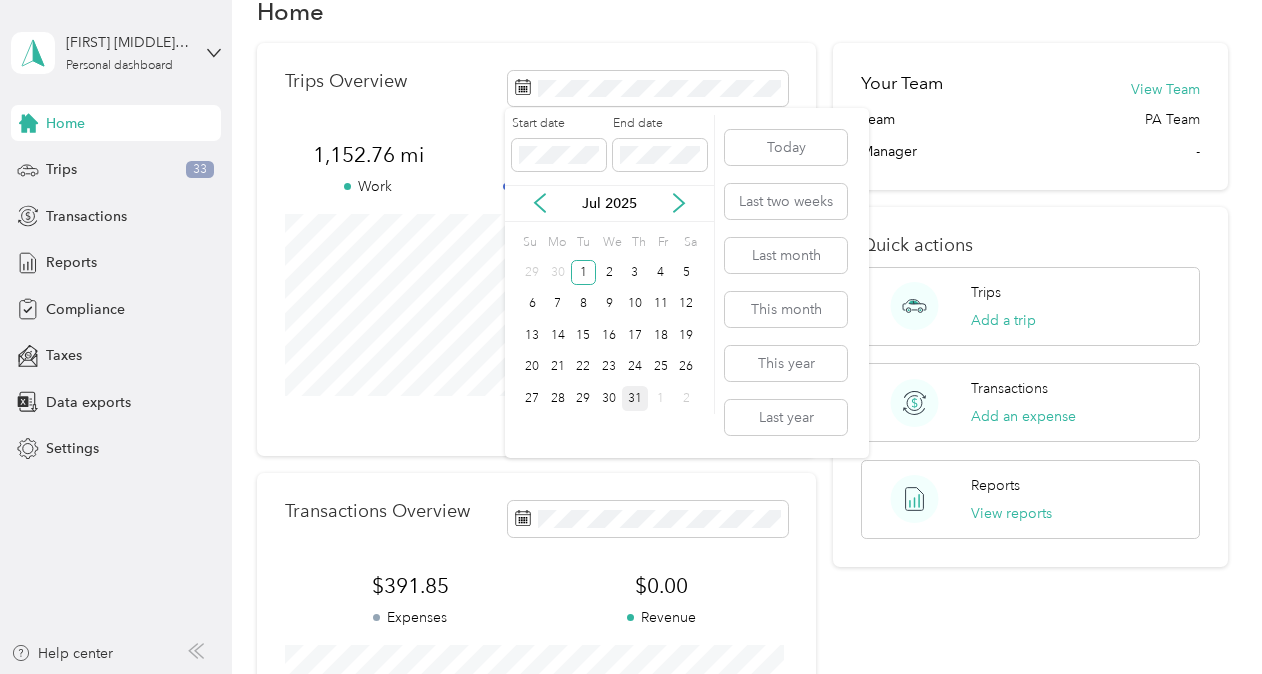 click on "31" at bounding box center (635, 398) 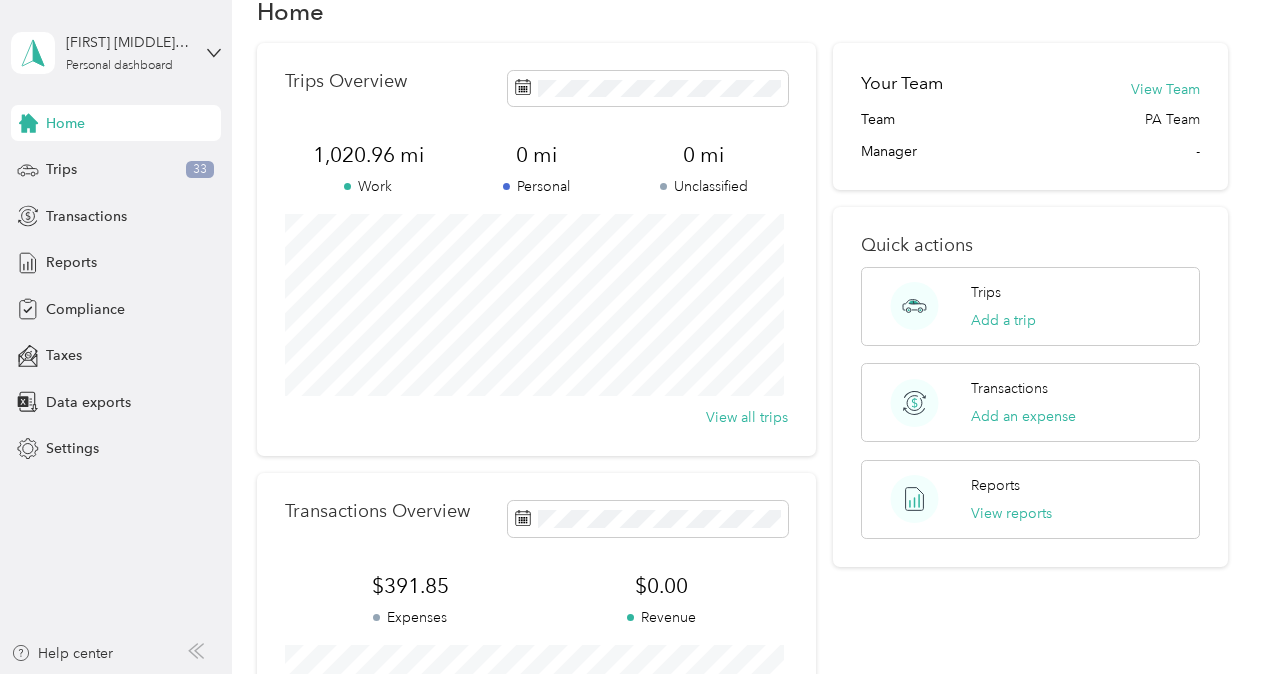 scroll, scrollTop: 145, scrollLeft: 0, axis: vertical 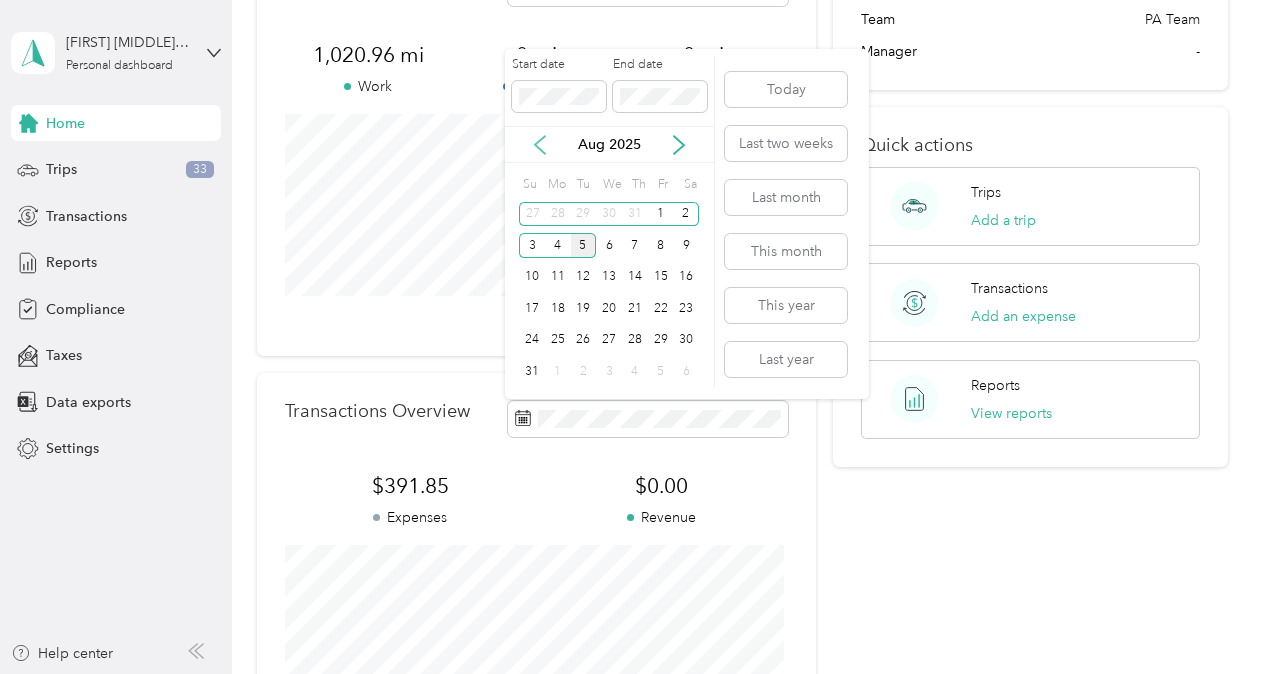 click 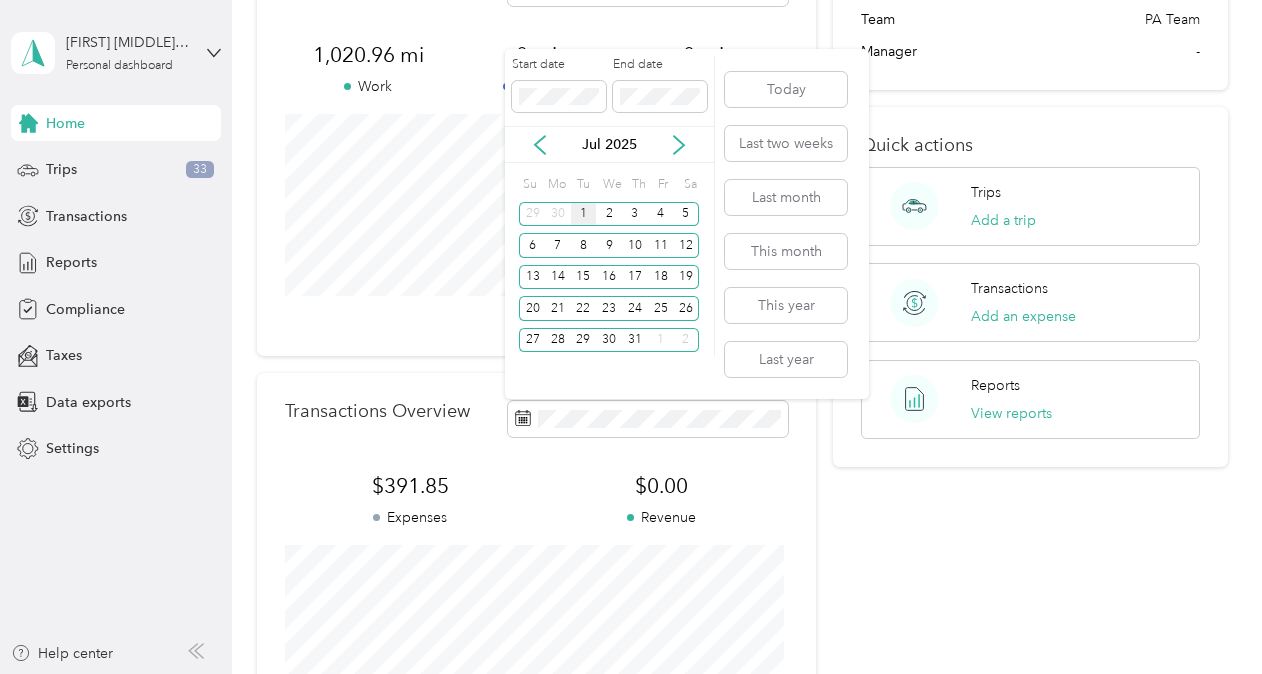 click on "1" at bounding box center (584, 214) 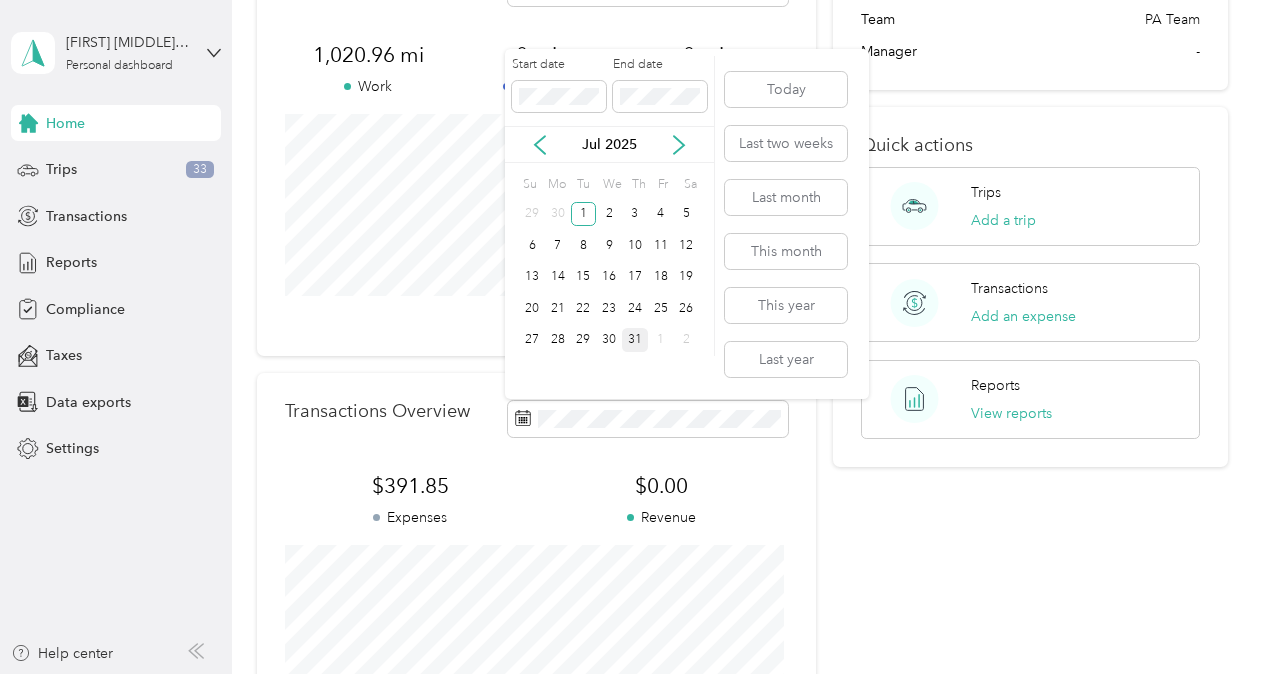 click on "31" at bounding box center [635, 340] 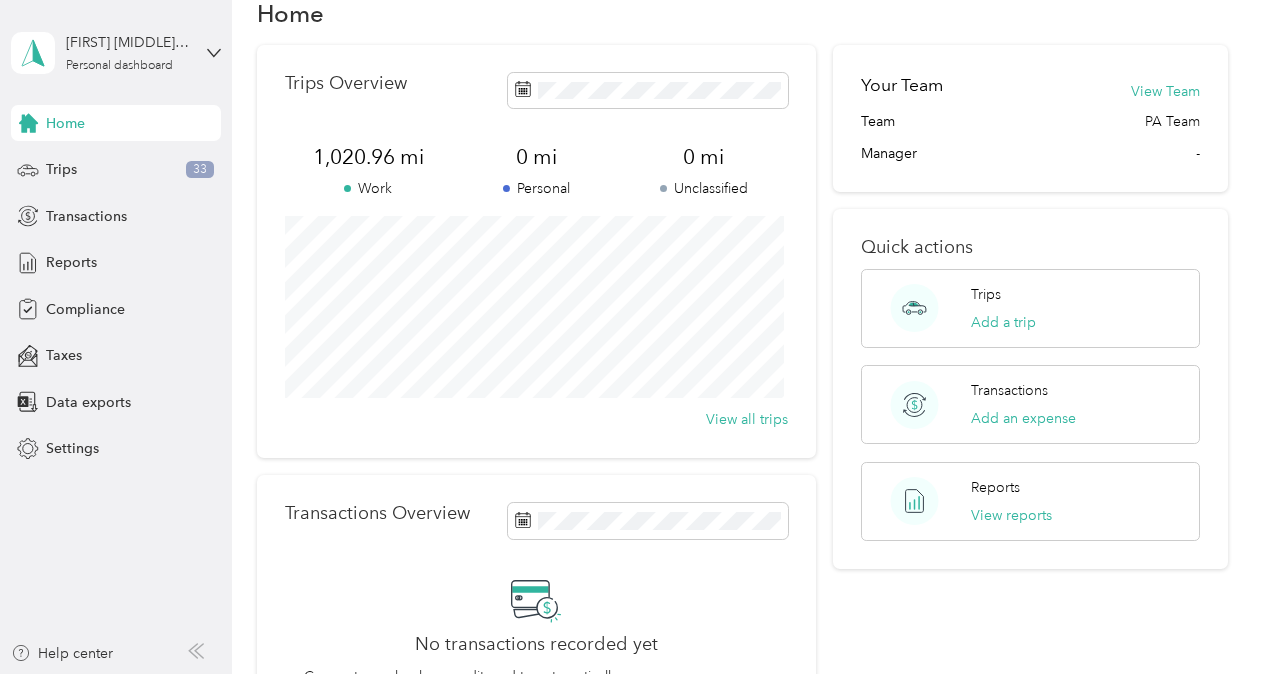 scroll, scrollTop: 0, scrollLeft: 0, axis: both 